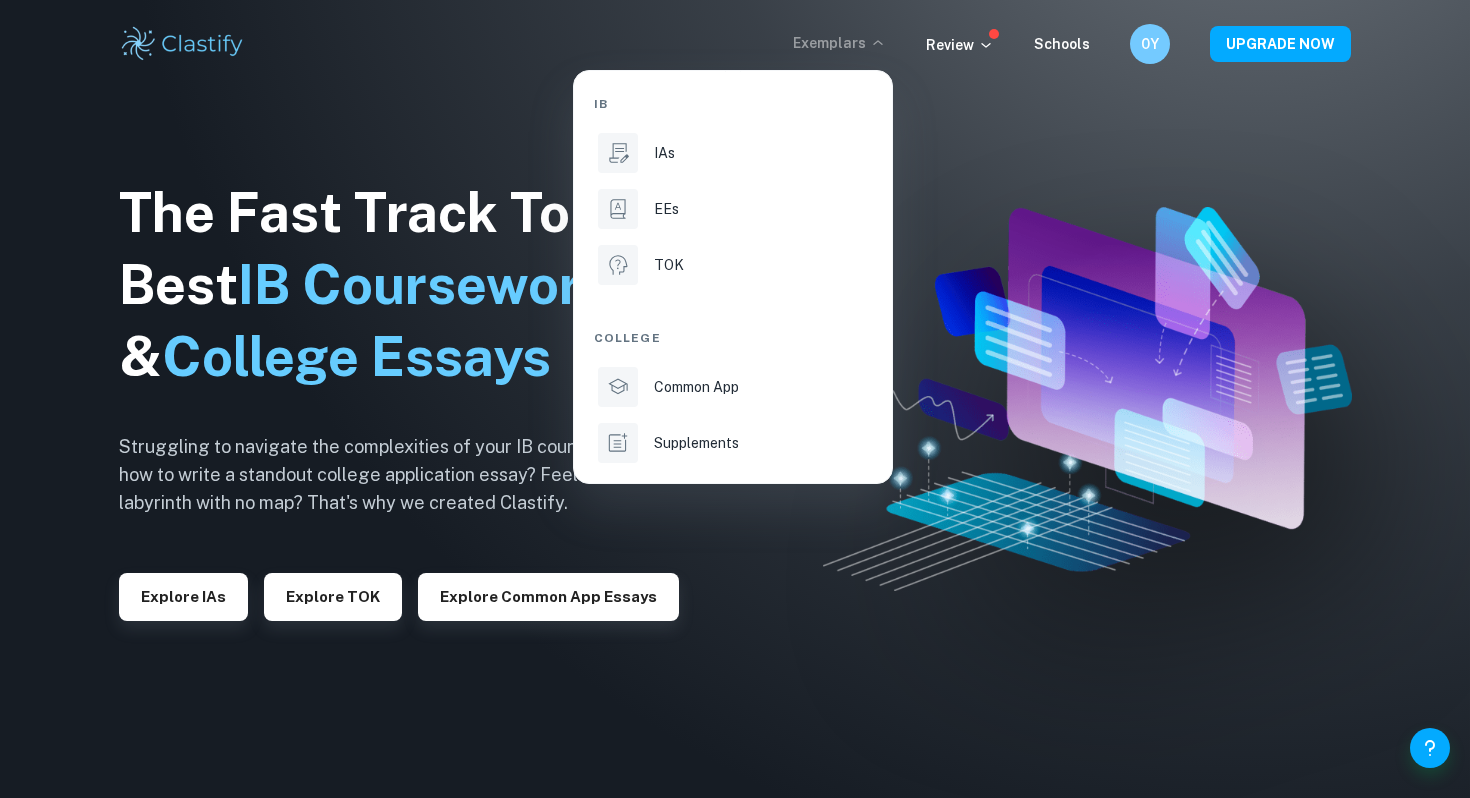 scroll, scrollTop: 0, scrollLeft: 0, axis: both 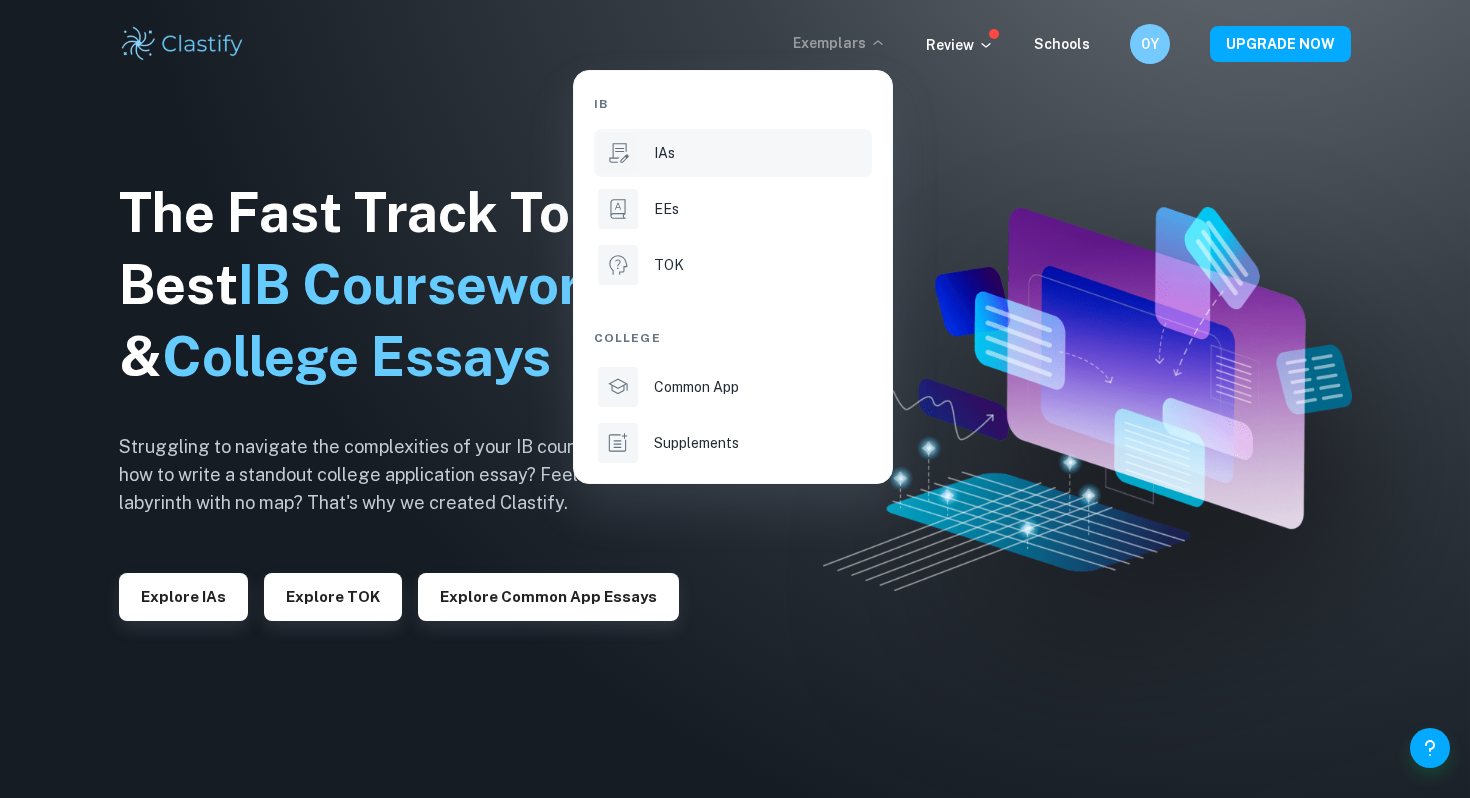 click on "IAs" at bounding box center (761, 153) 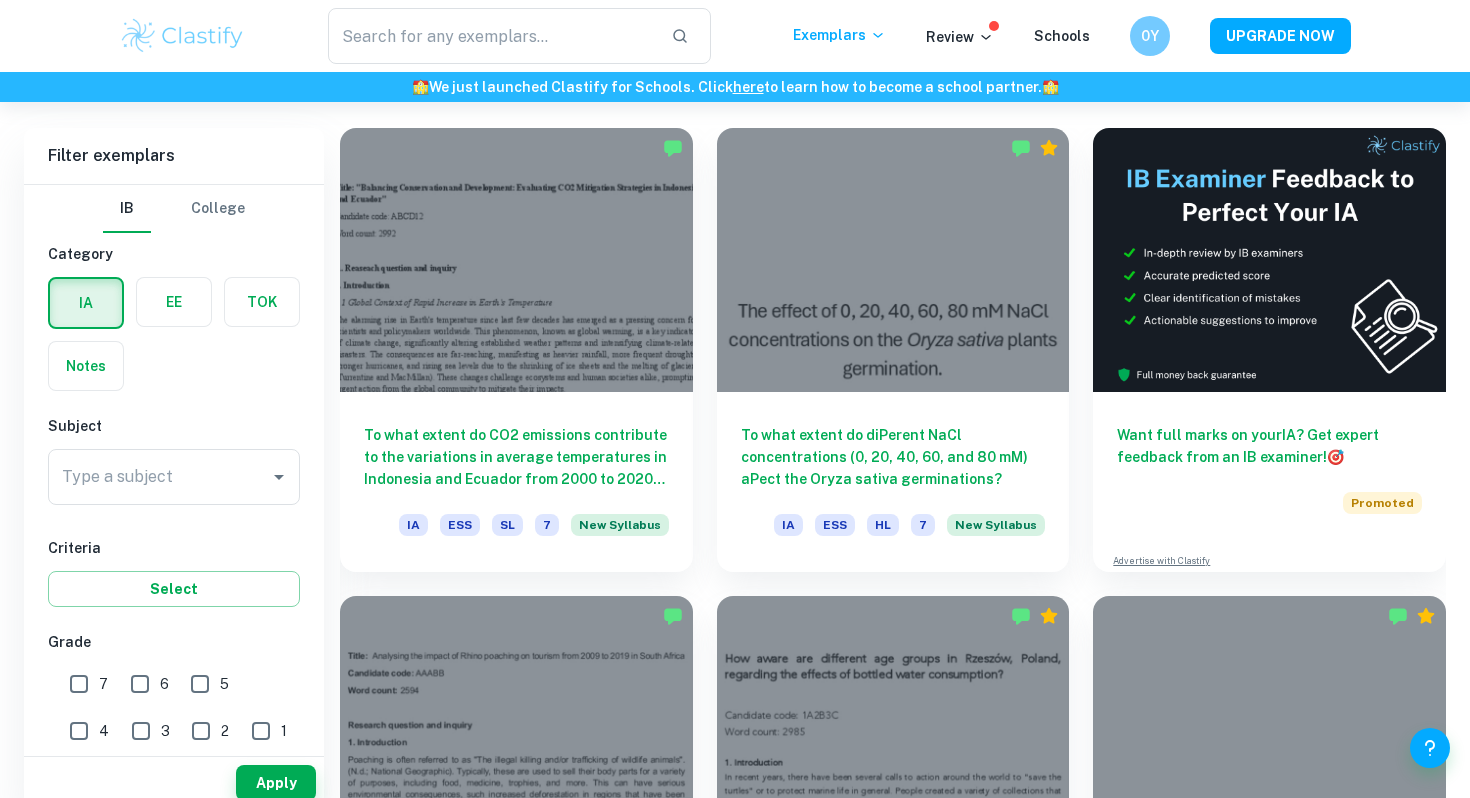 scroll, scrollTop: 567, scrollLeft: 0, axis: vertical 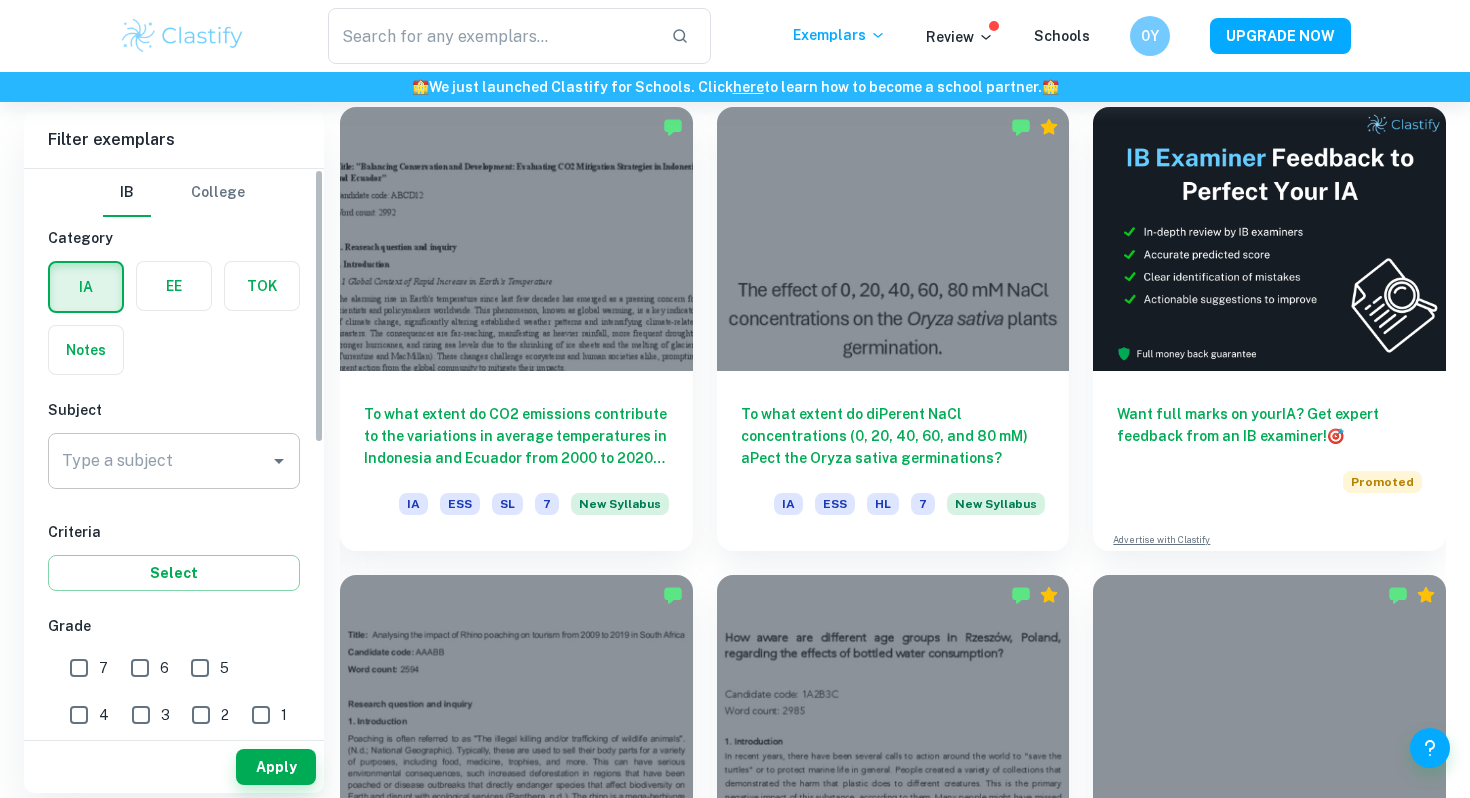 click on "Type a subject" at bounding box center [159, 461] 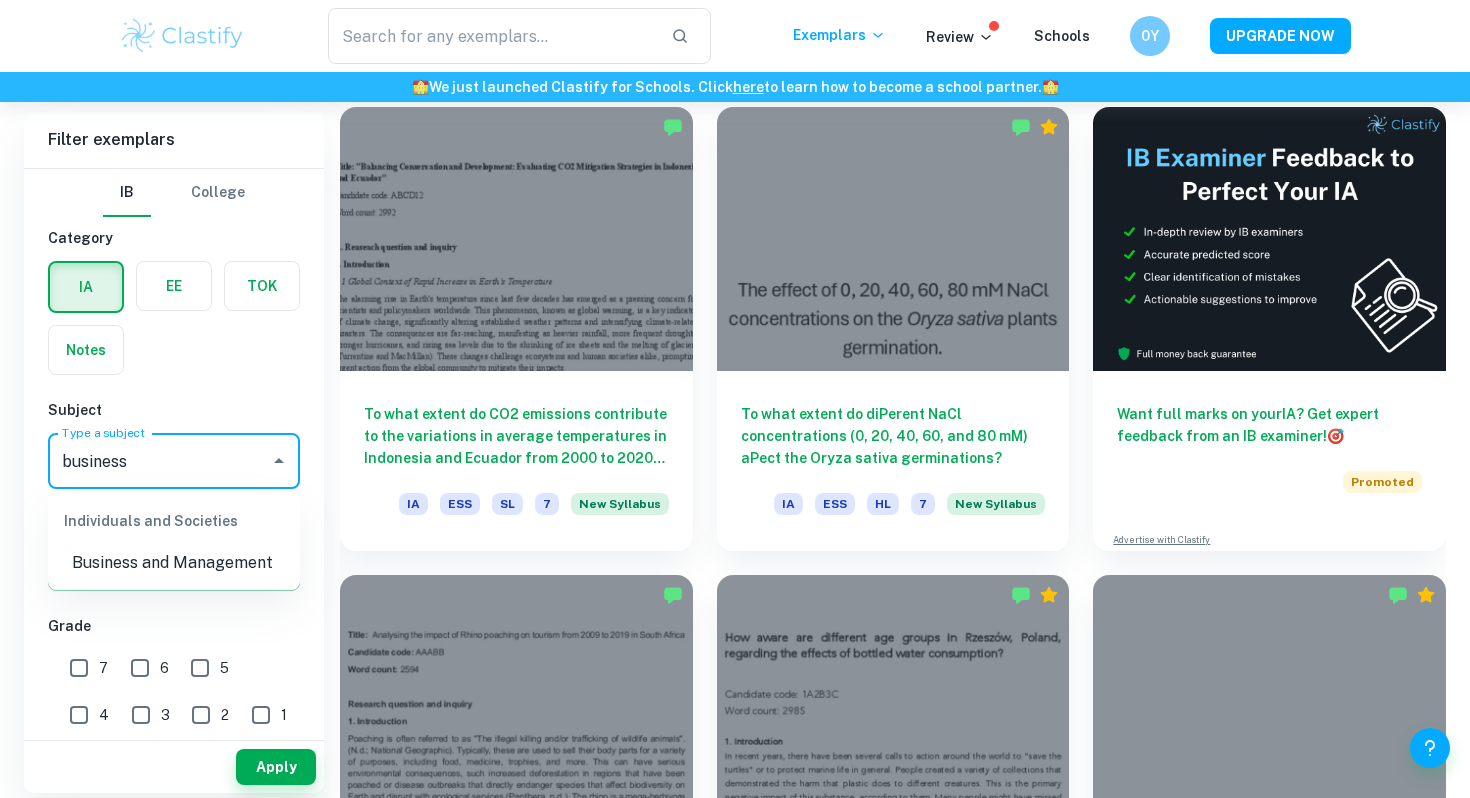 click on "Business and Management" at bounding box center (174, 563) 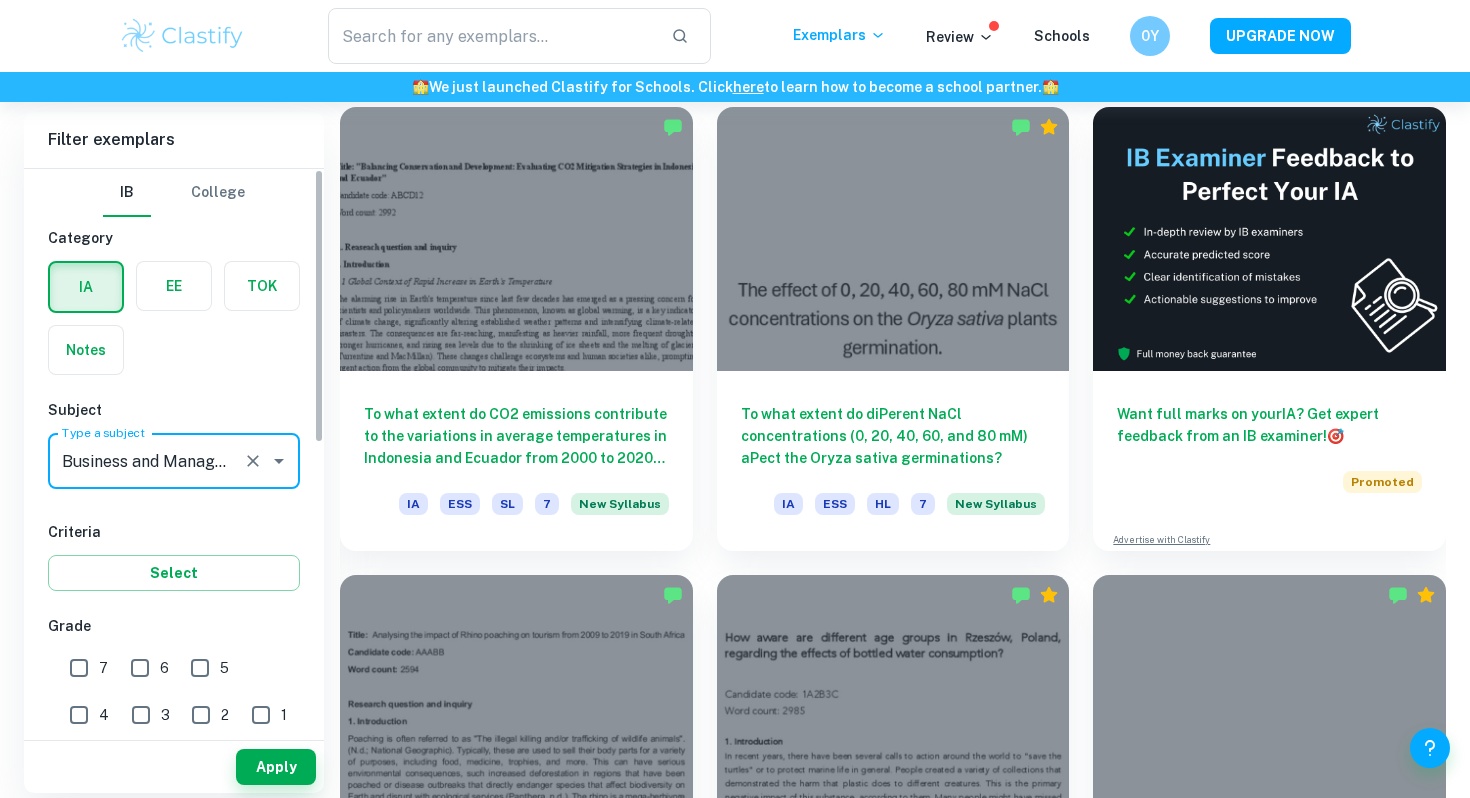 type on "Business and Management" 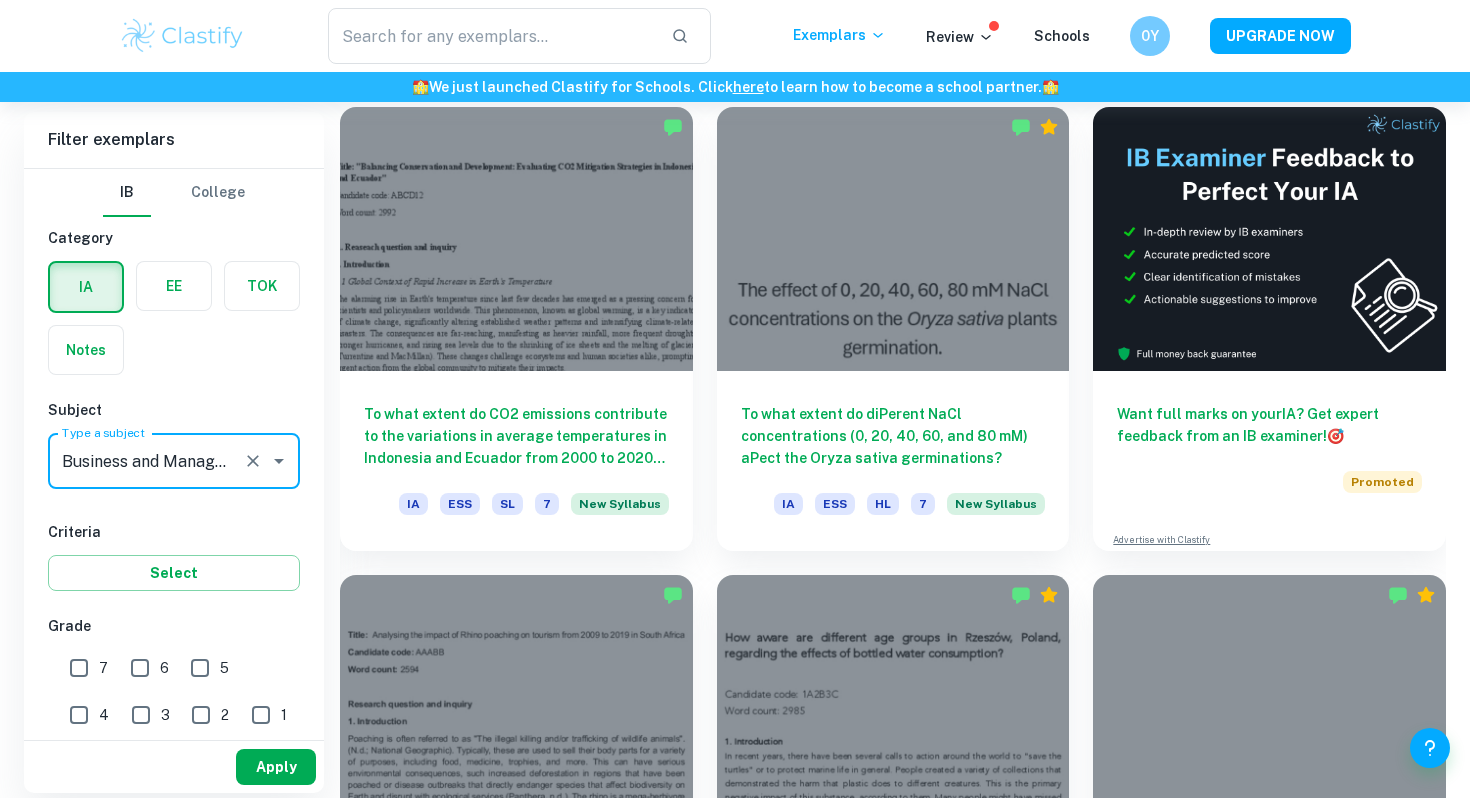 click on "Apply" at bounding box center [276, 767] 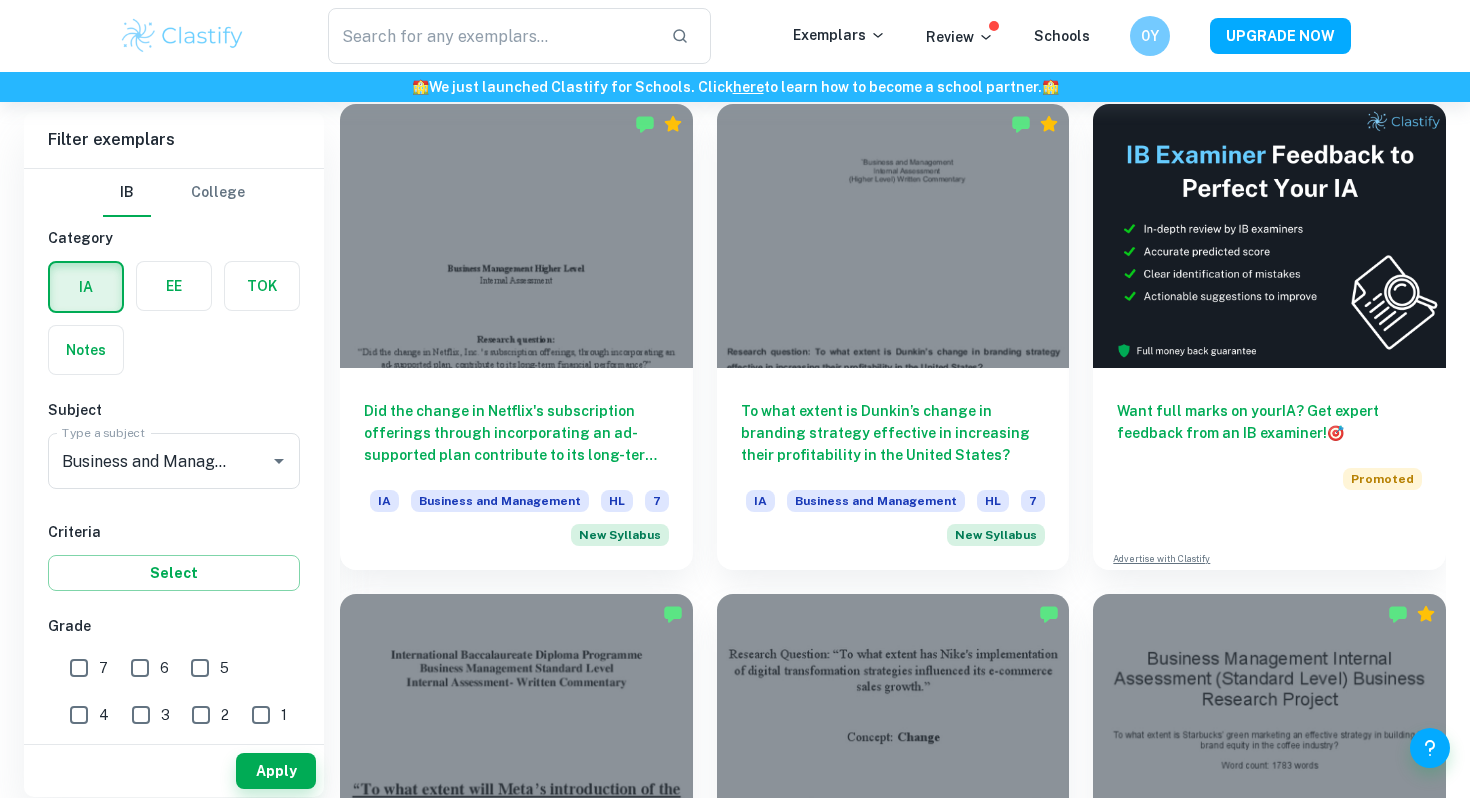 scroll, scrollTop: 600, scrollLeft: 0, axis: vertical 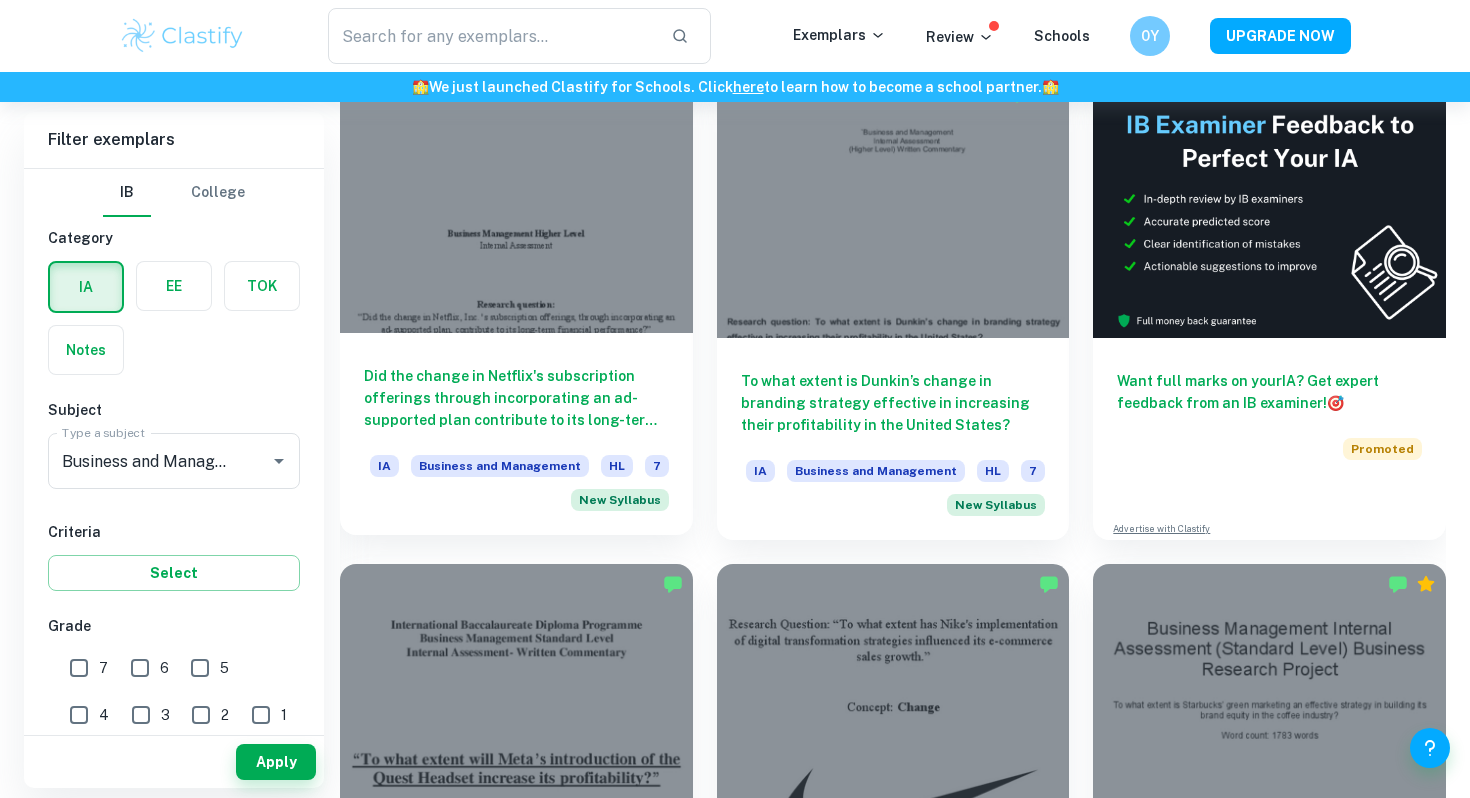 click on "Did the change in Netflix's subscription offerings through incorporating an ad-supported
plan contribute to its long-term financial performance?" at bounding box center (516, 398) 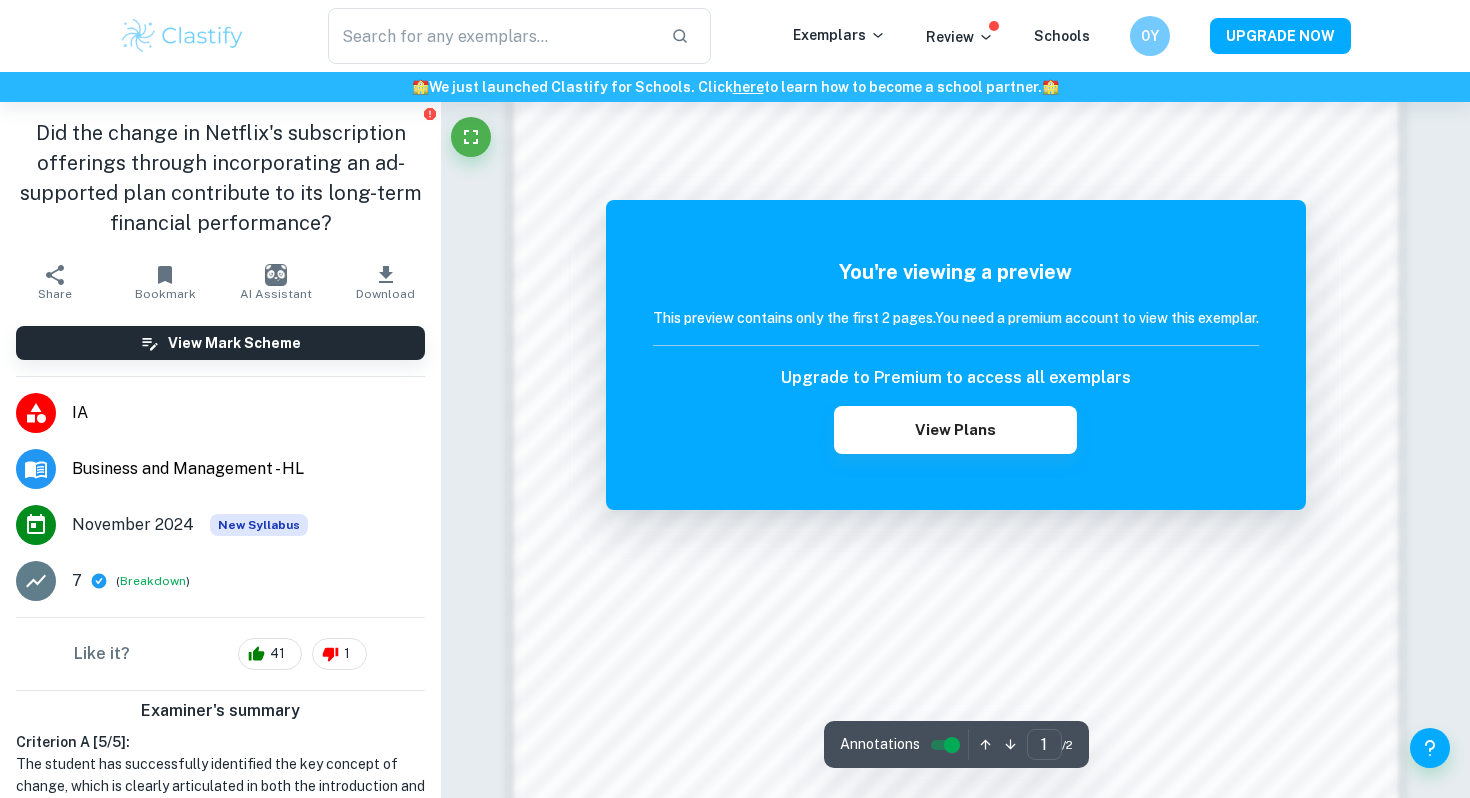 scroll, scrollTop: 1964, scrollLeft: 0, axis: vertical 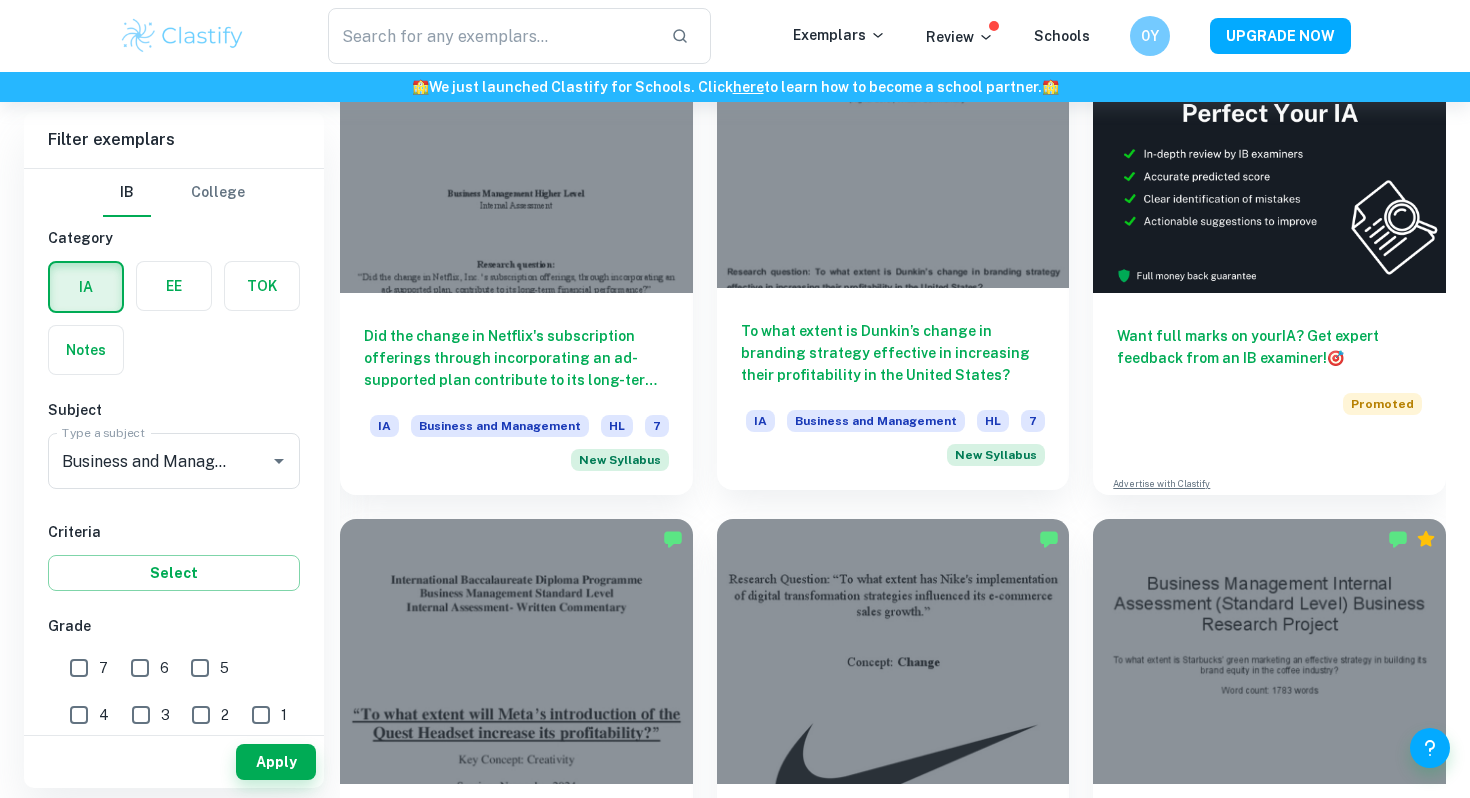 click on "To what extent is Dunkin’s change in branding strategy effective in increasing their profitability in the United States?" at bounding box center (893, 353) 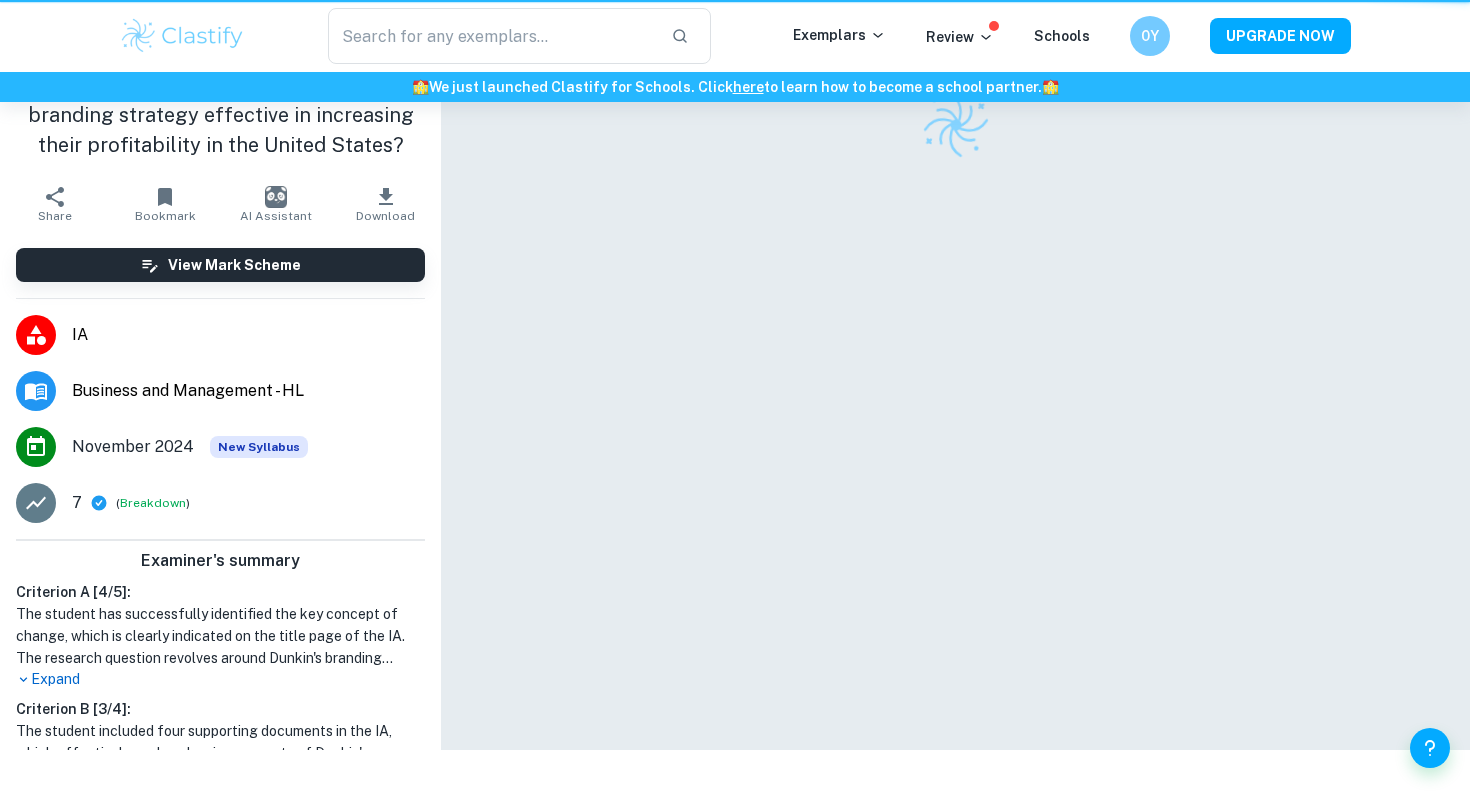 scroll, scrollTop: 0, scrollLeft: 0, axis: both 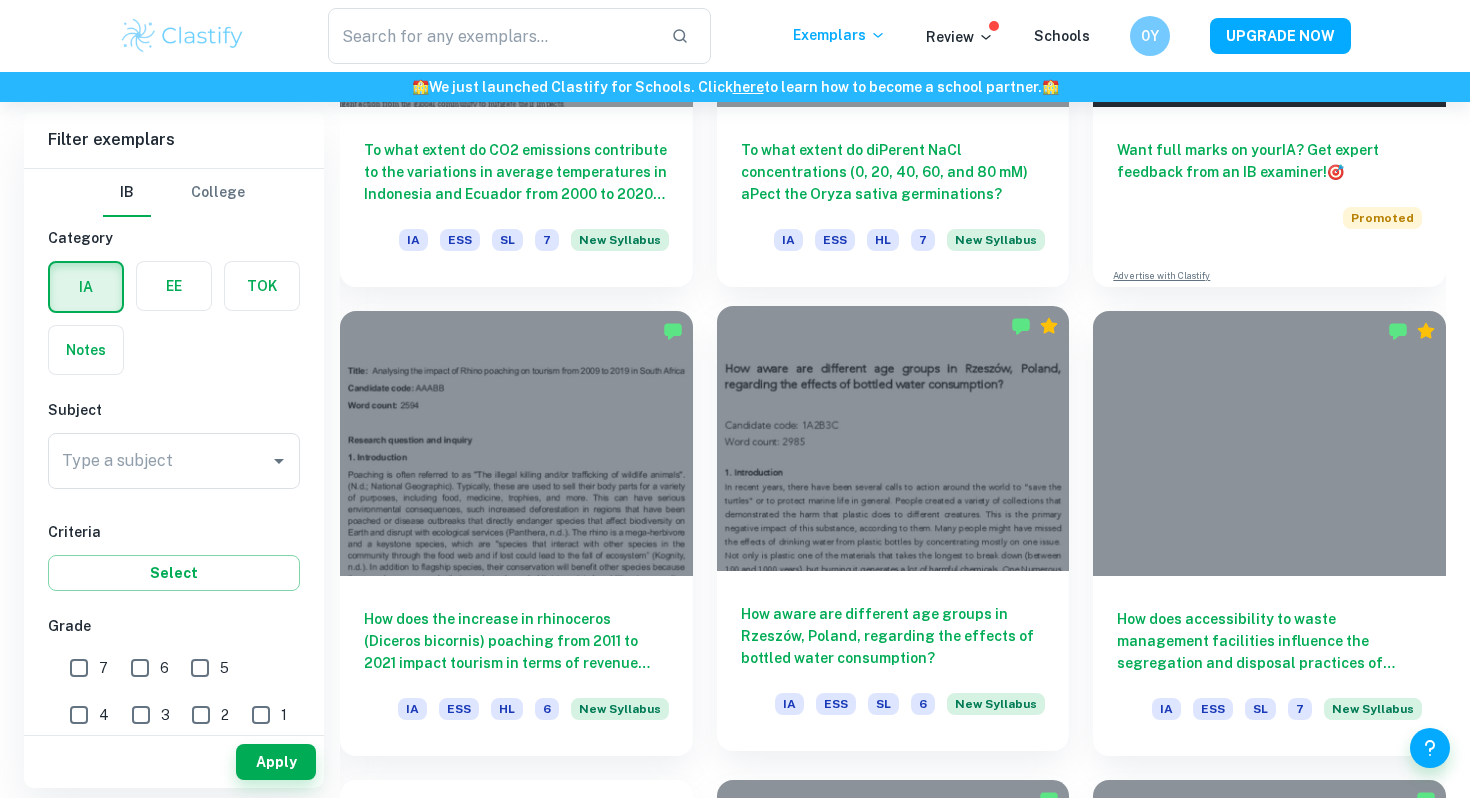 click on "How aware are different age groups in Rzeszów, Poland, regarding the effects of bottled water consumption?" at bounding box center (893, 636) 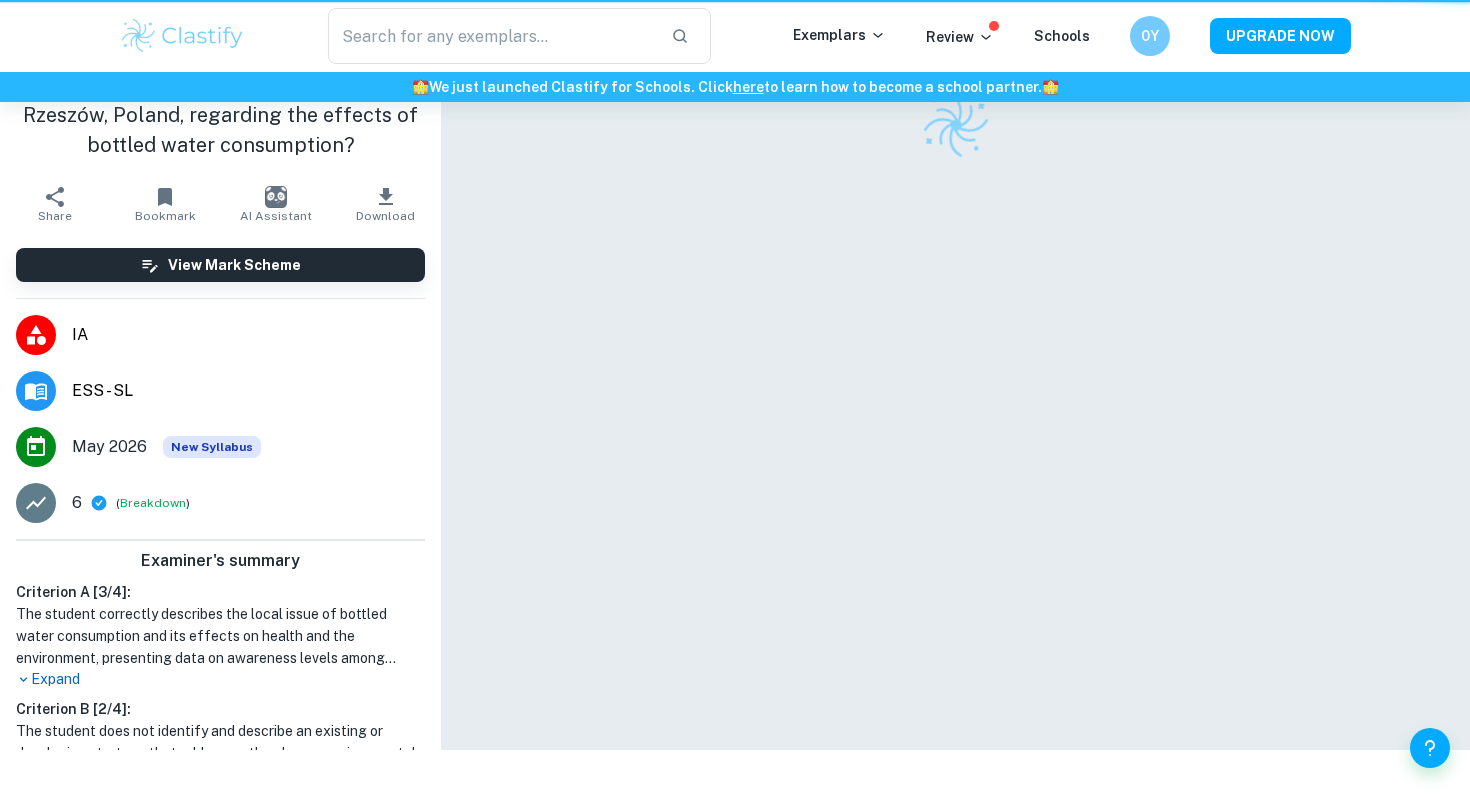 scroll, scrollTop: 0, scrollLeft: 0, axis: both 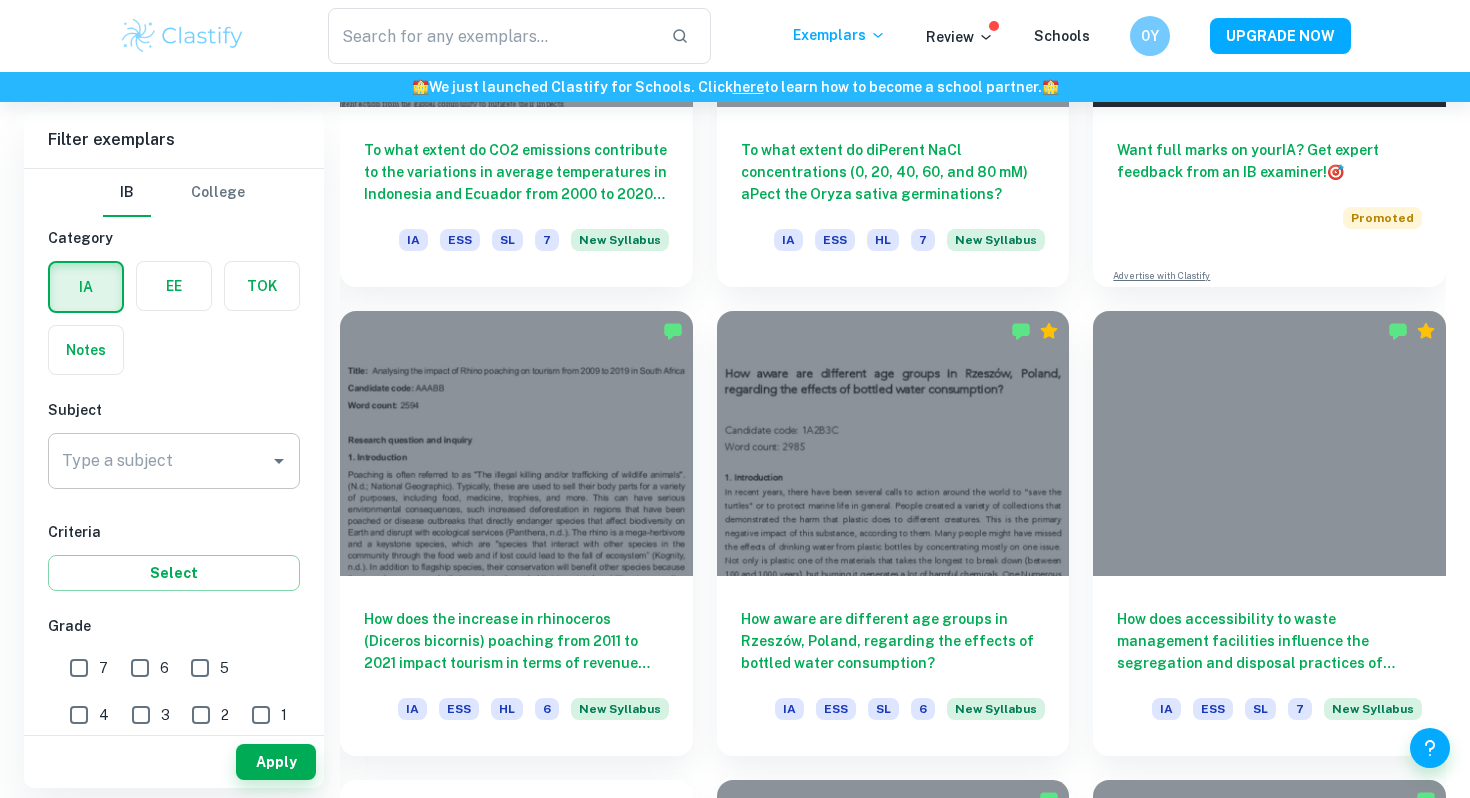 click on "Type a subject" at bounding box center (159, 461) 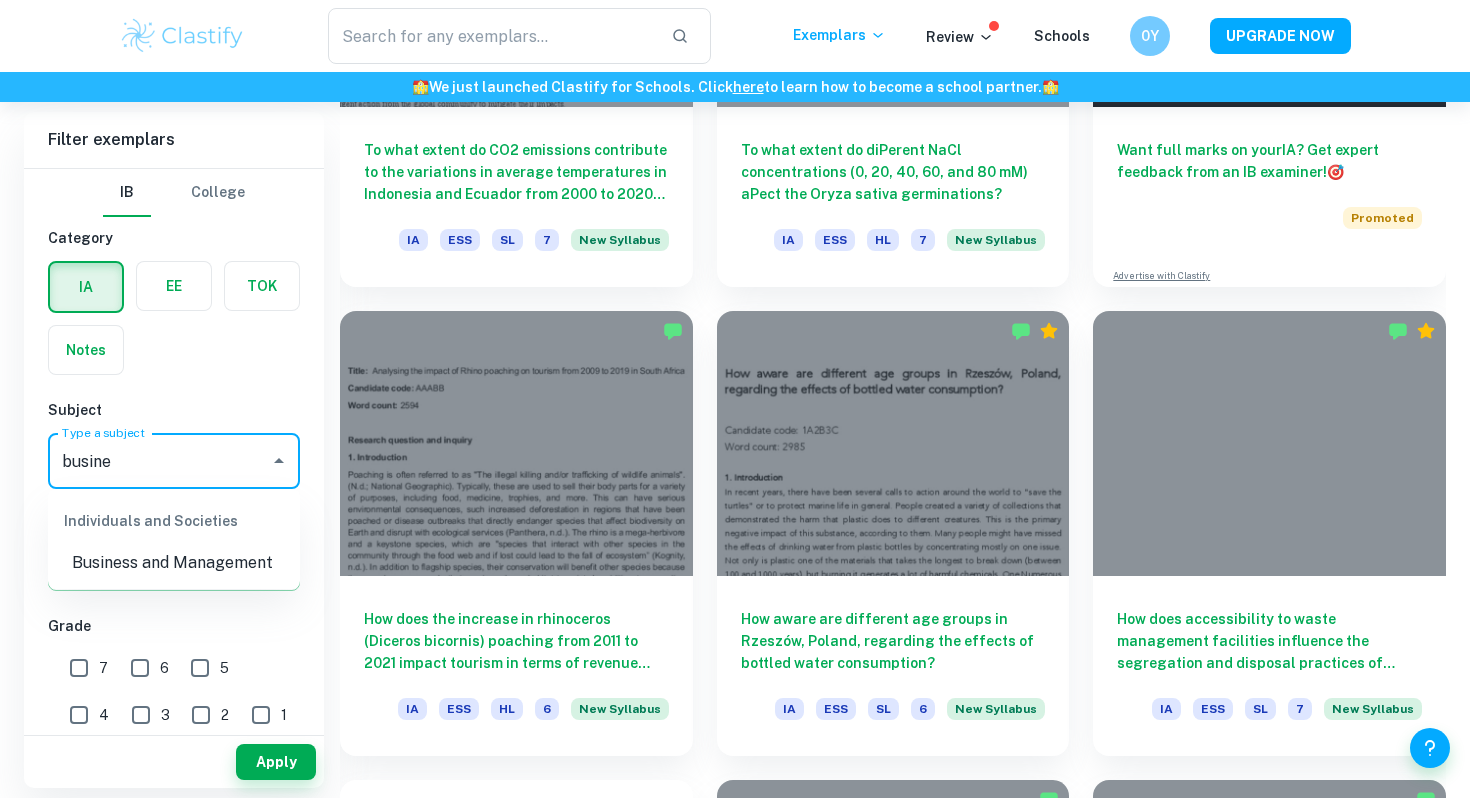 click on "Business and Management" at bounding box center (174, 563) 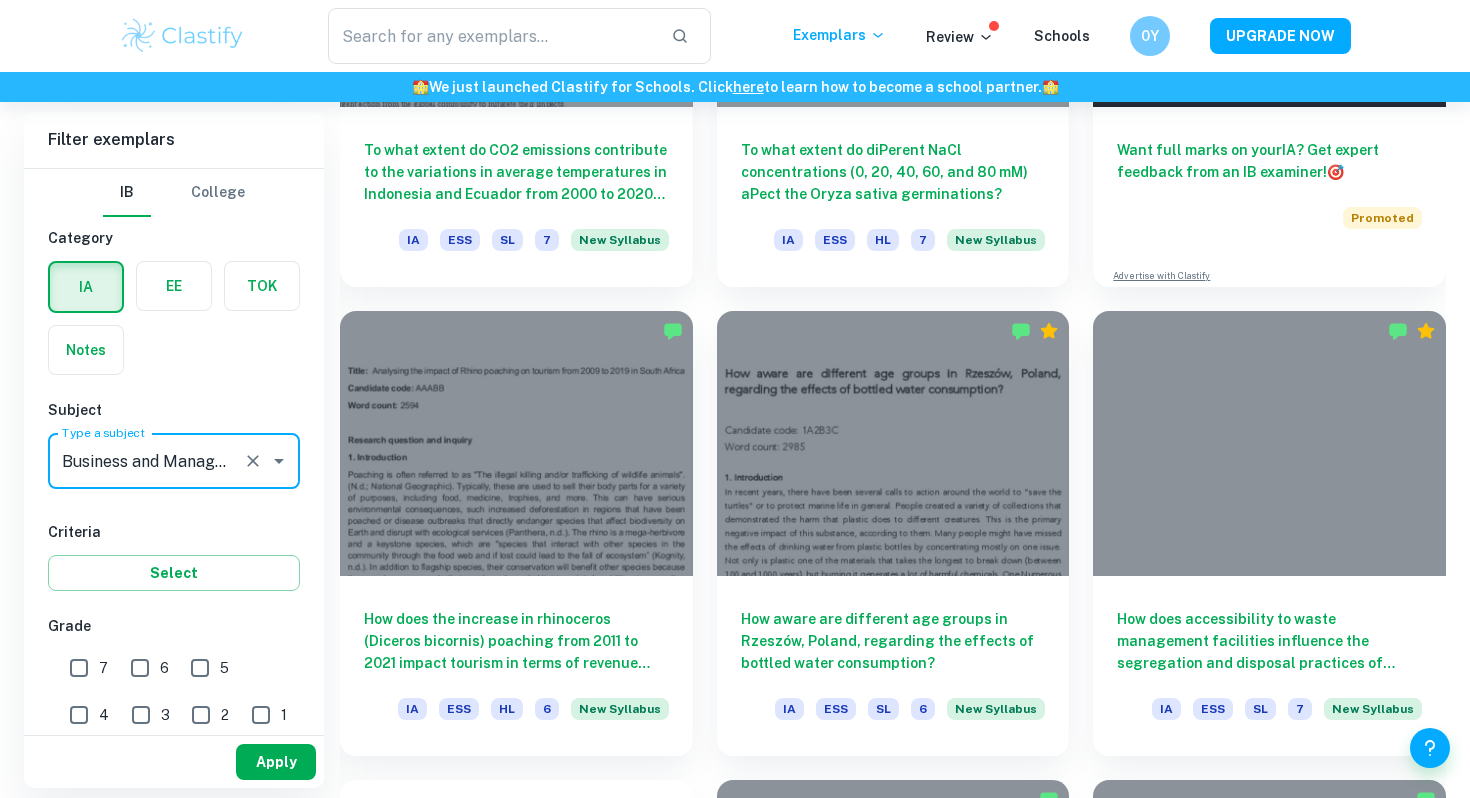 type on "Business and Management" 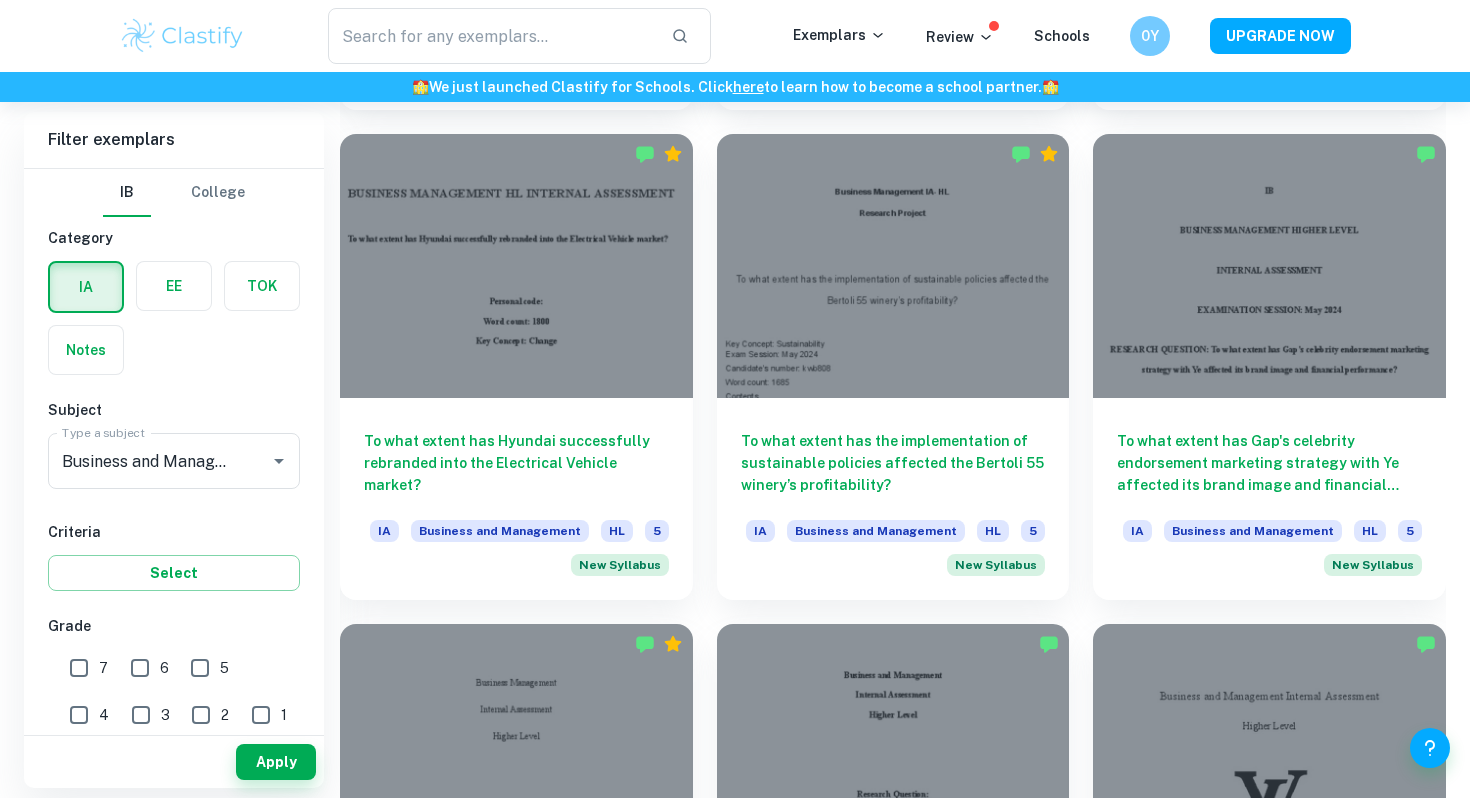 scroll, scrollTop: 2520, scrollLeft: 0, axis: vertical 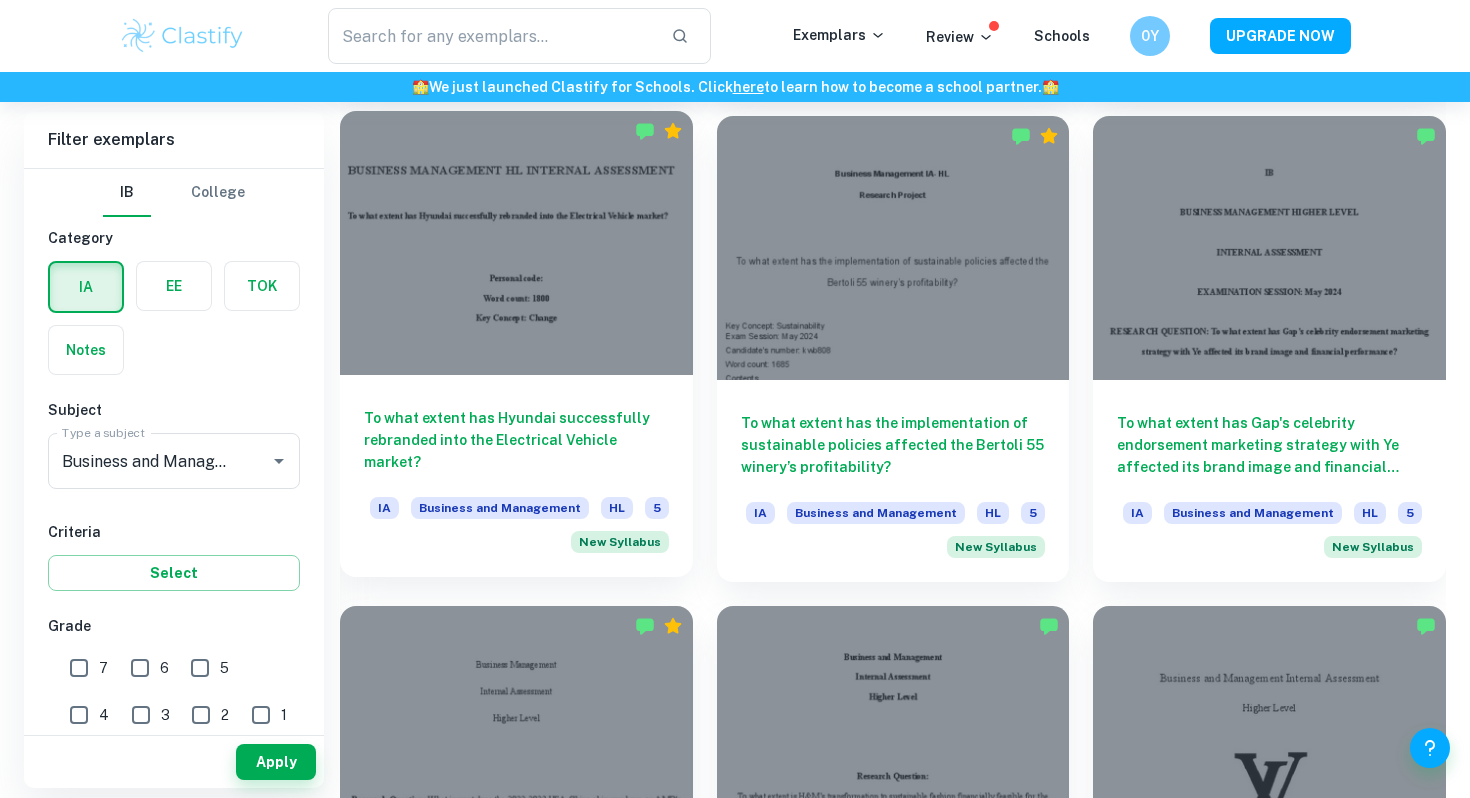 click on "To what extent has Hyundai successfully rebranded into the Electrical Vehicle market?" at bounding box center (516, 440) 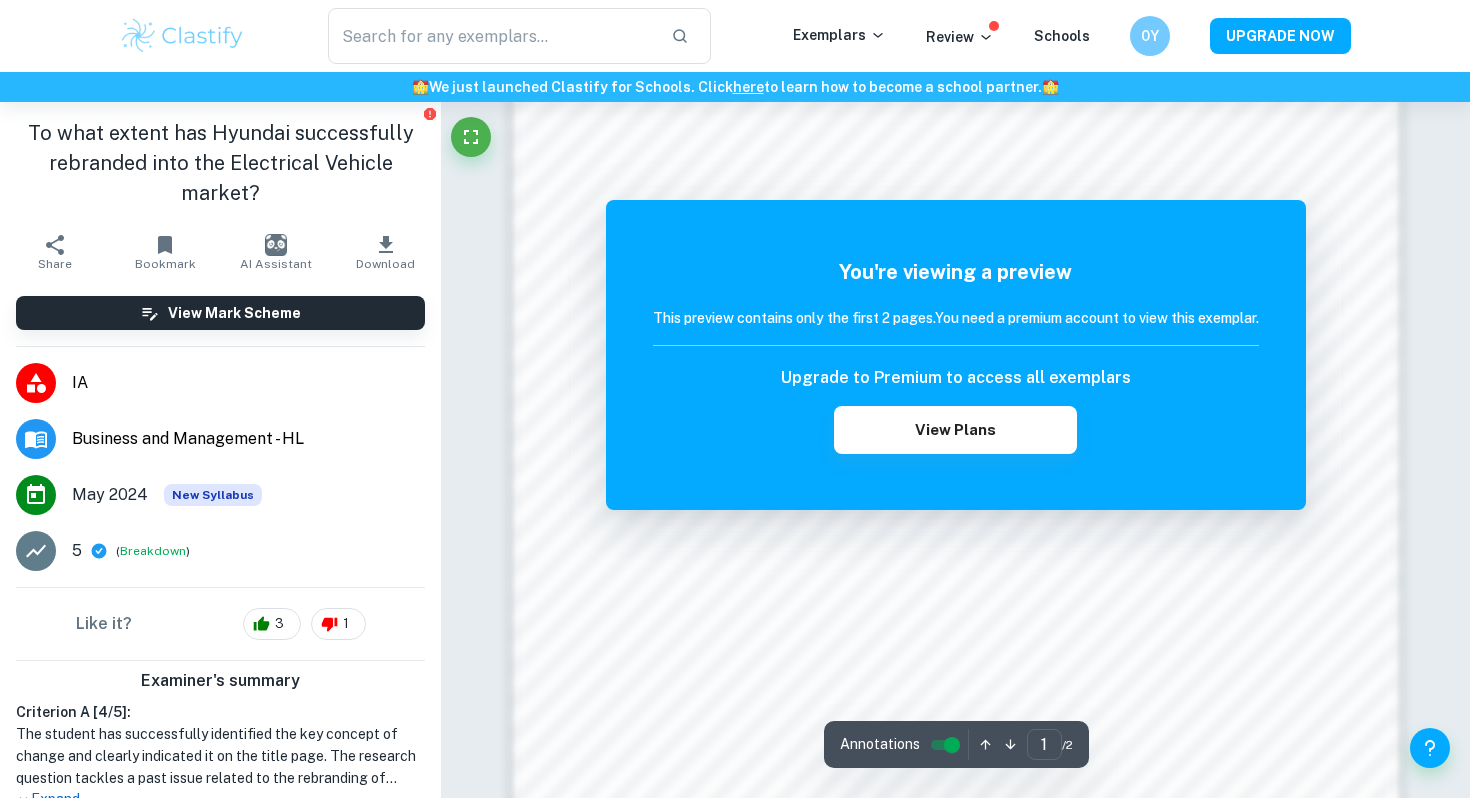 scroll, scrollTop: 1613, scrollLeft: 0, axis: vertical 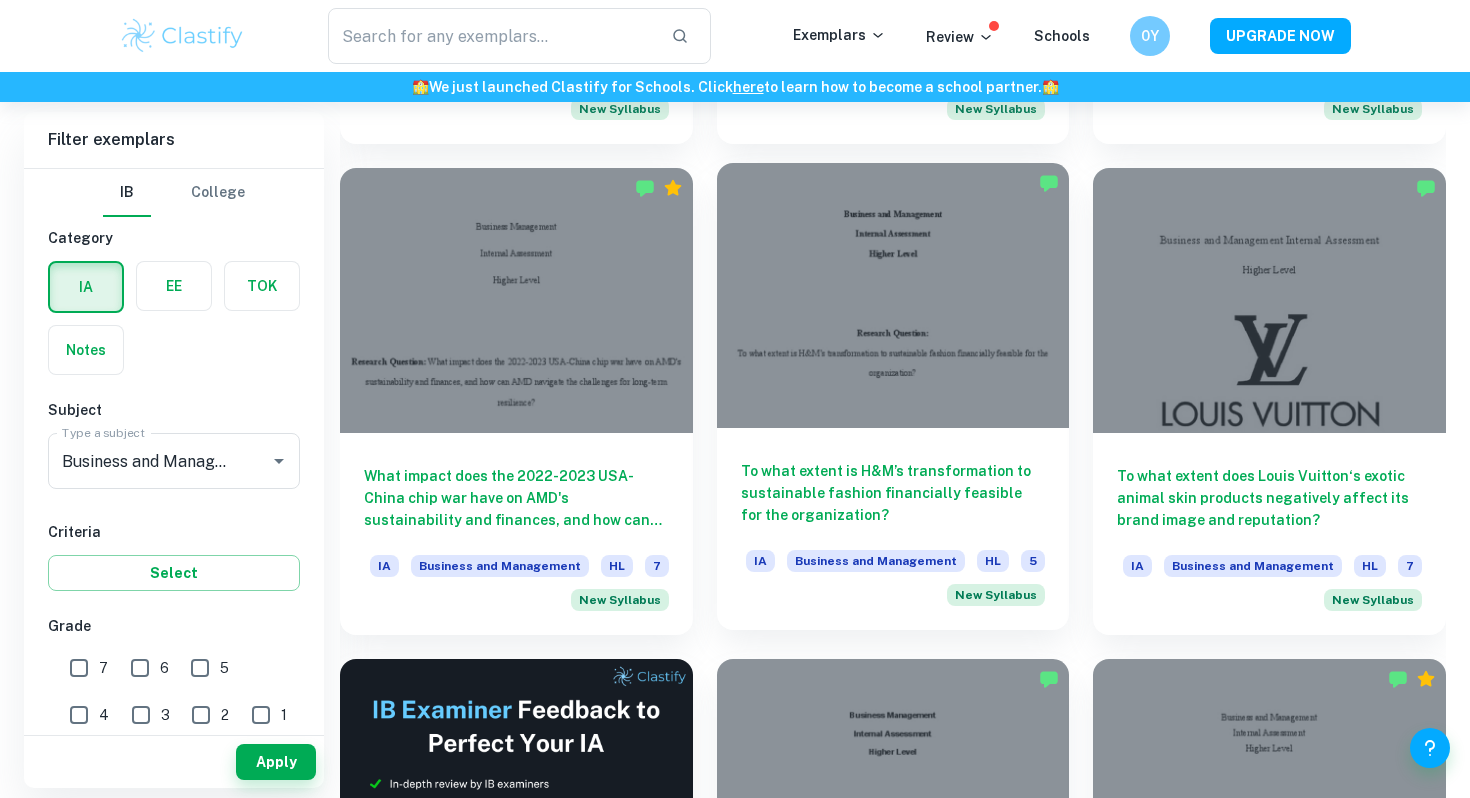 click on "To what extent is H&M’s transformation to sustainable fashion financially feasible for the organization?" at bounding box center (893, 493) 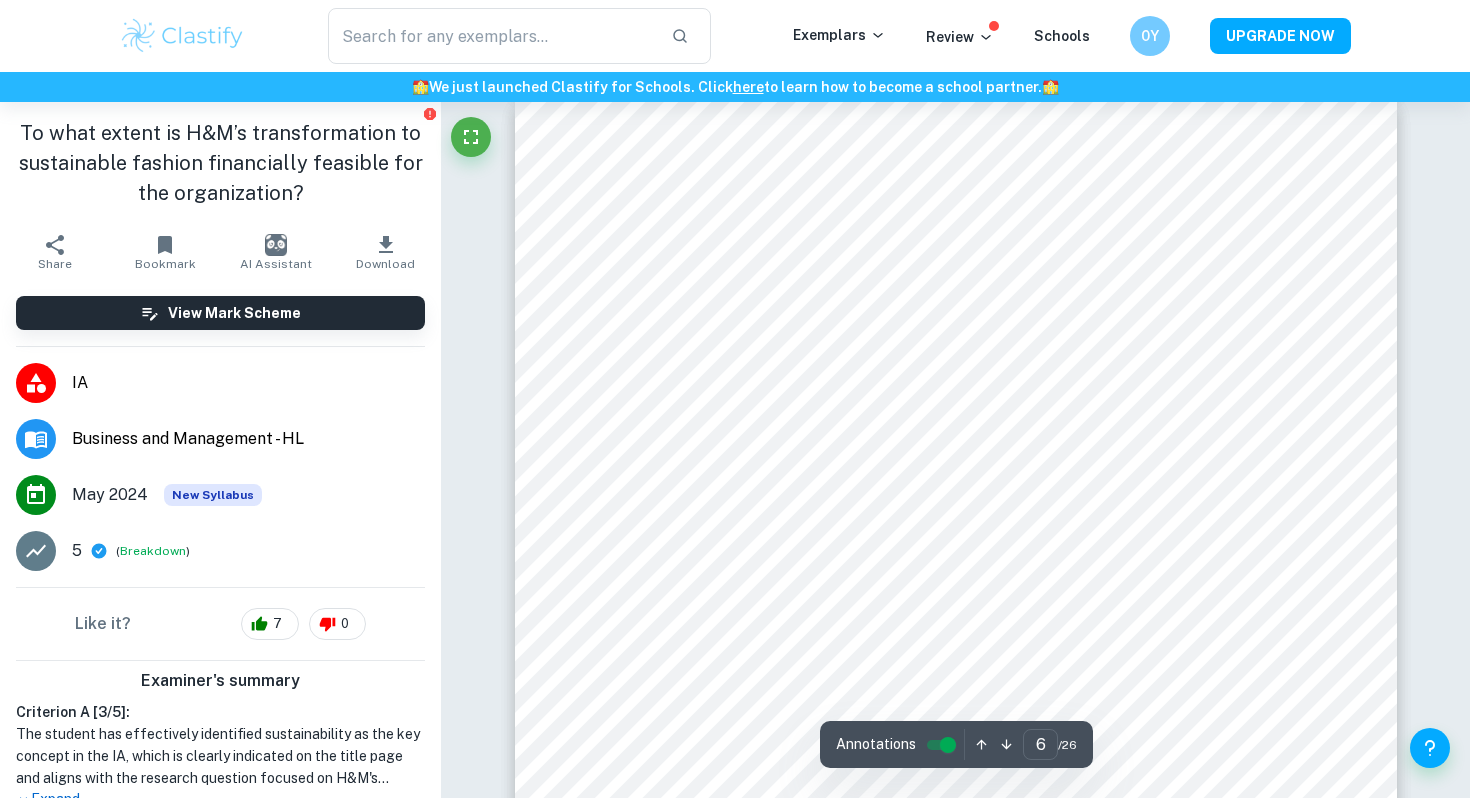 scroll, scrollTop: 6085, scrollLeft: 0, axis: vertical 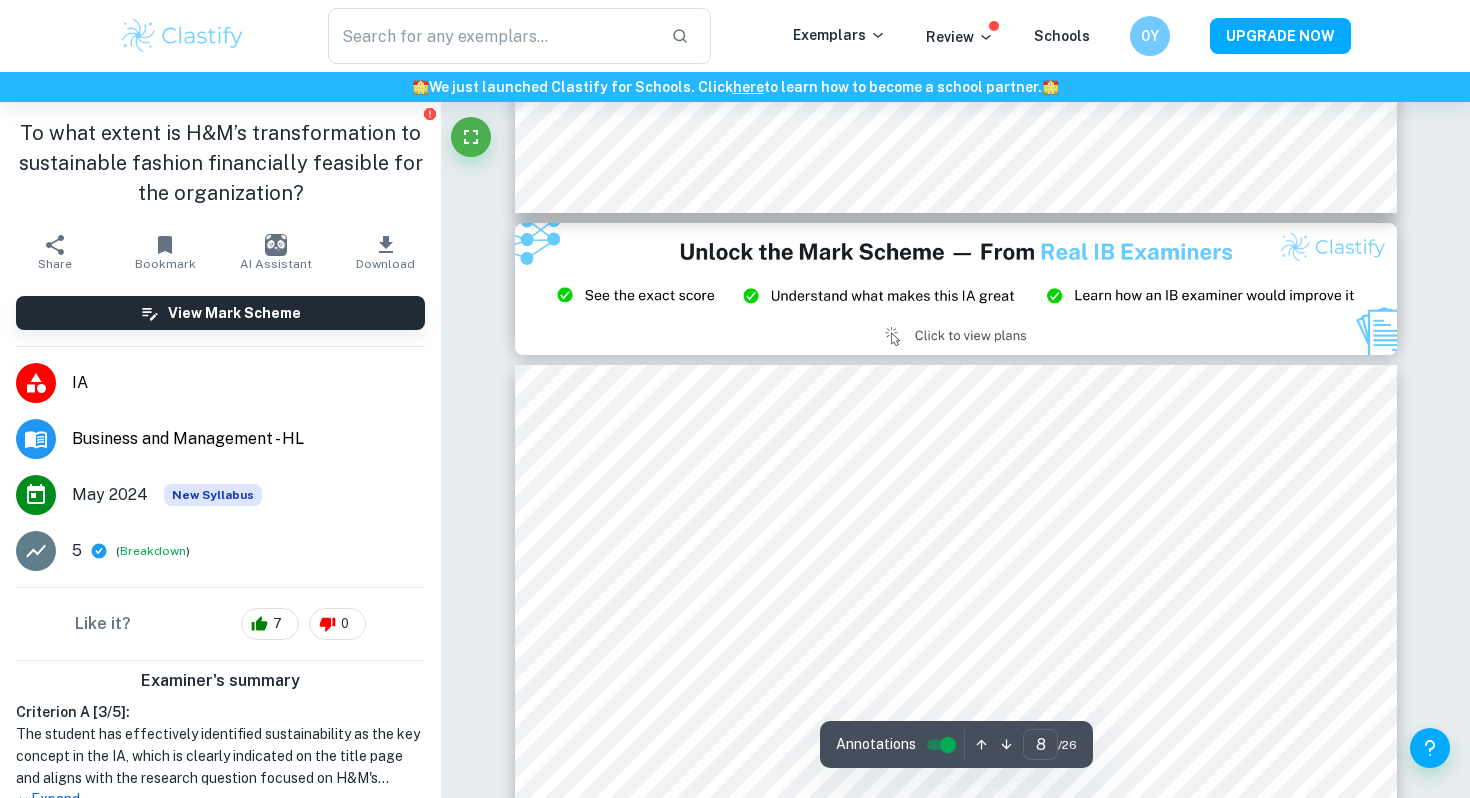 type on "9" 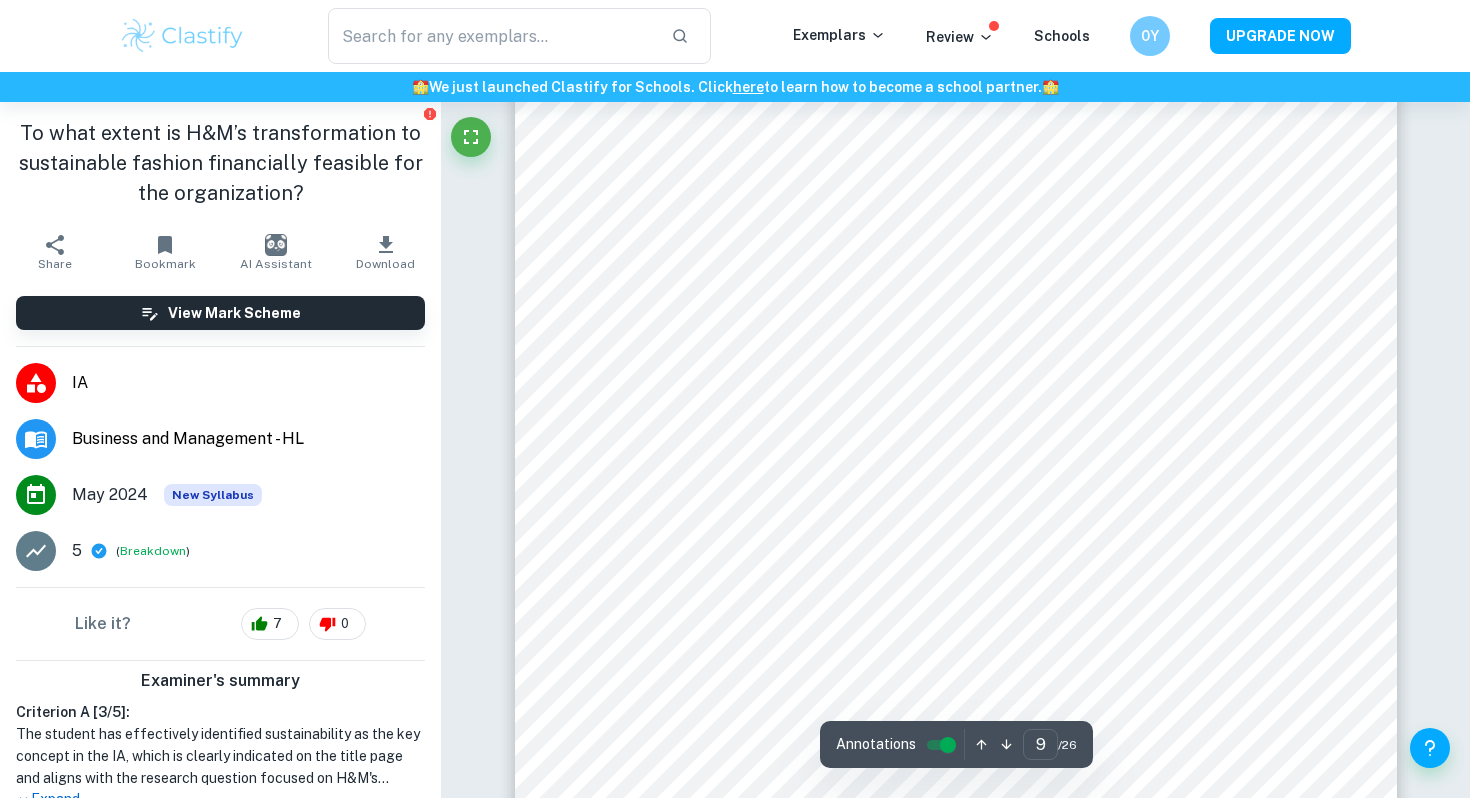 scroll, scrollTop: 9516, scrollLeft: 0, axis: vertical 